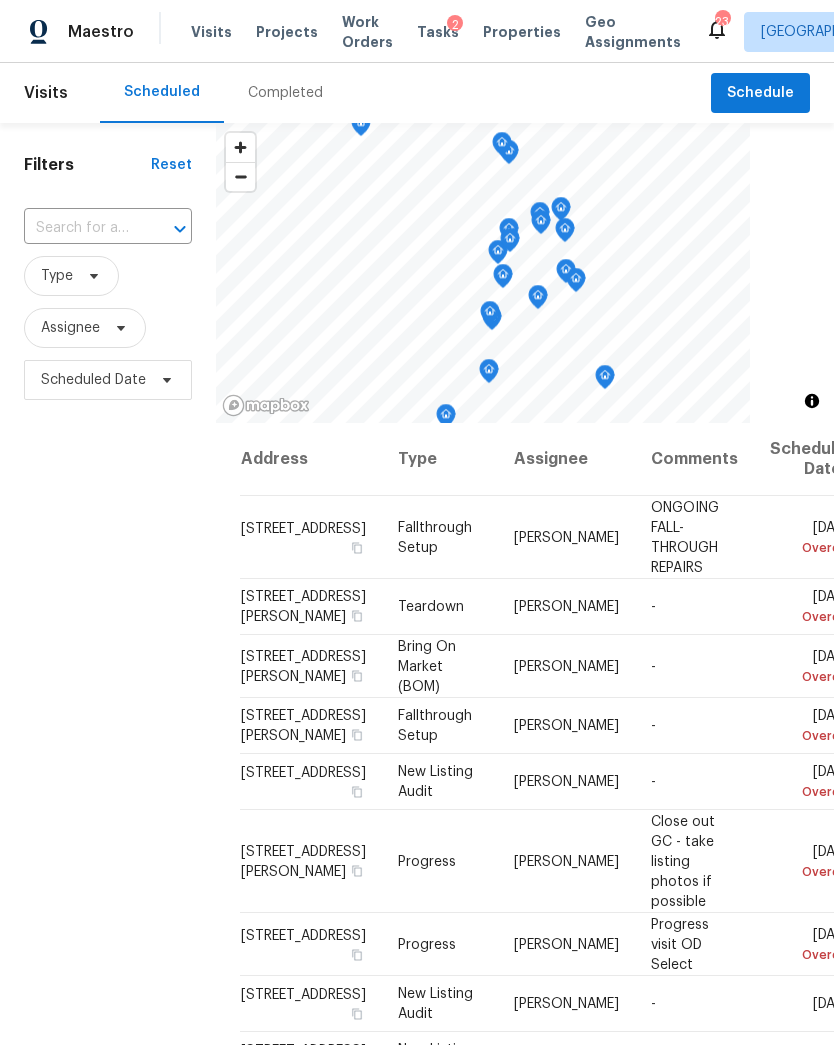 scroll, scrollTop: 0, scrollLeft: 0, axis: both 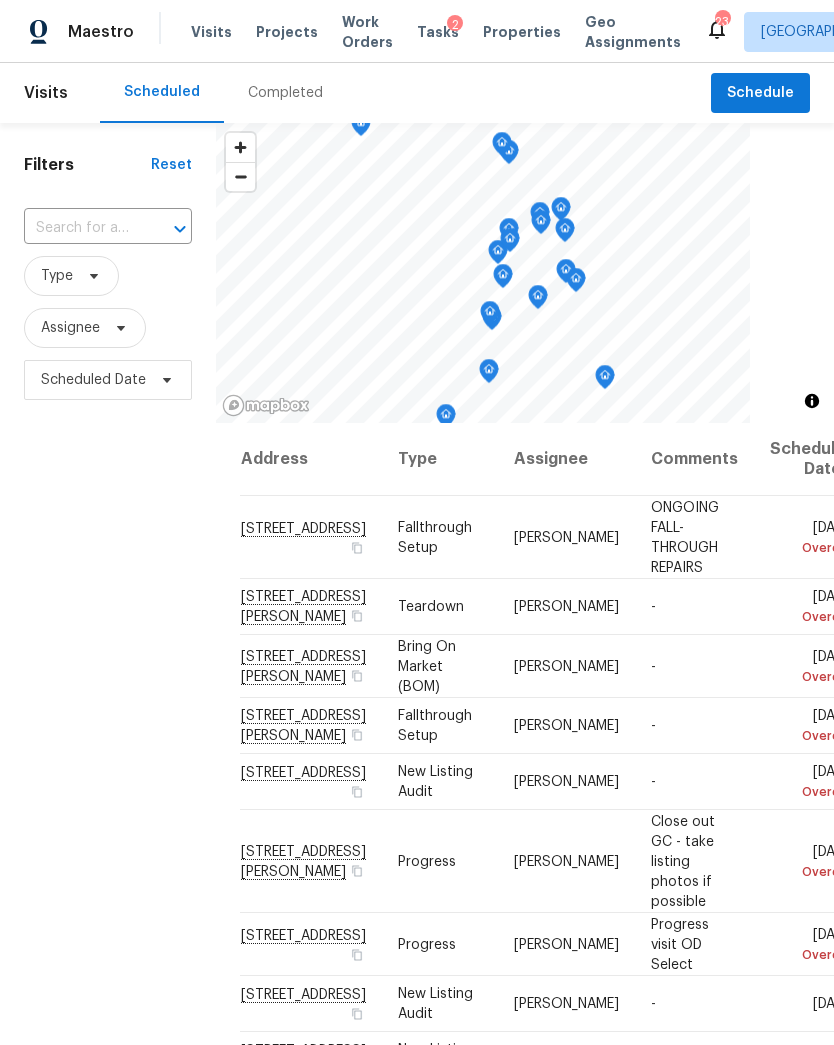 click at bounding box center [80, 228] 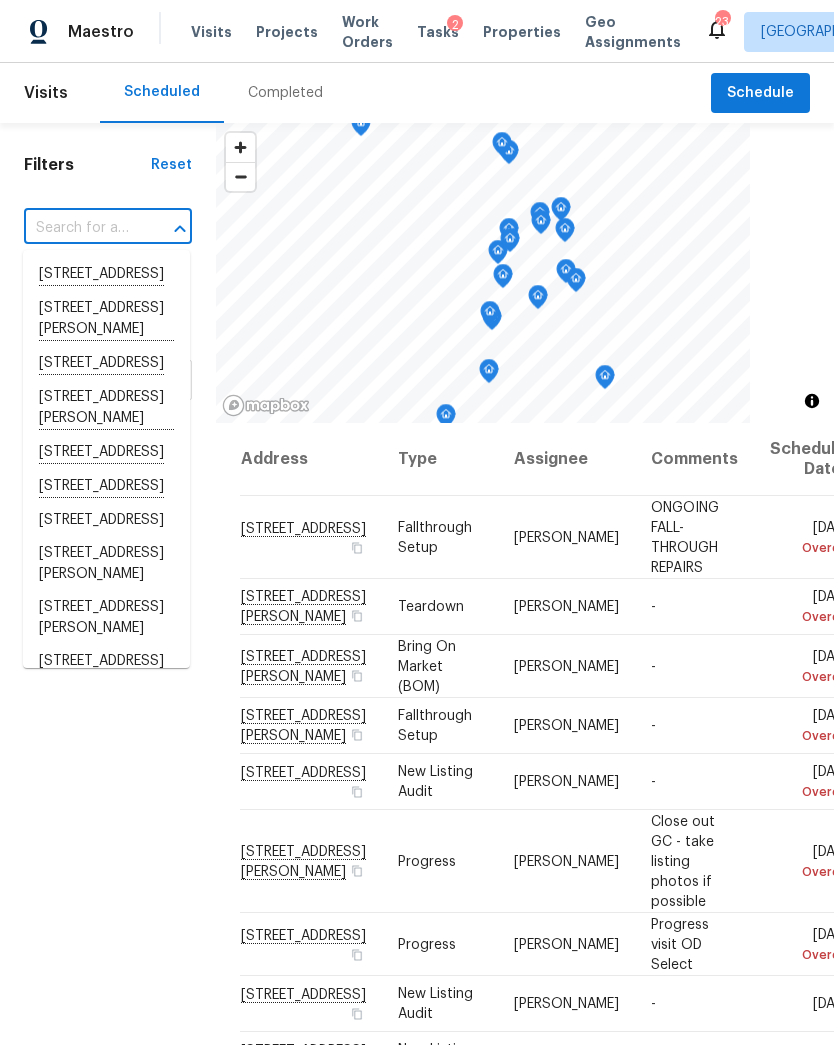 type on "i" 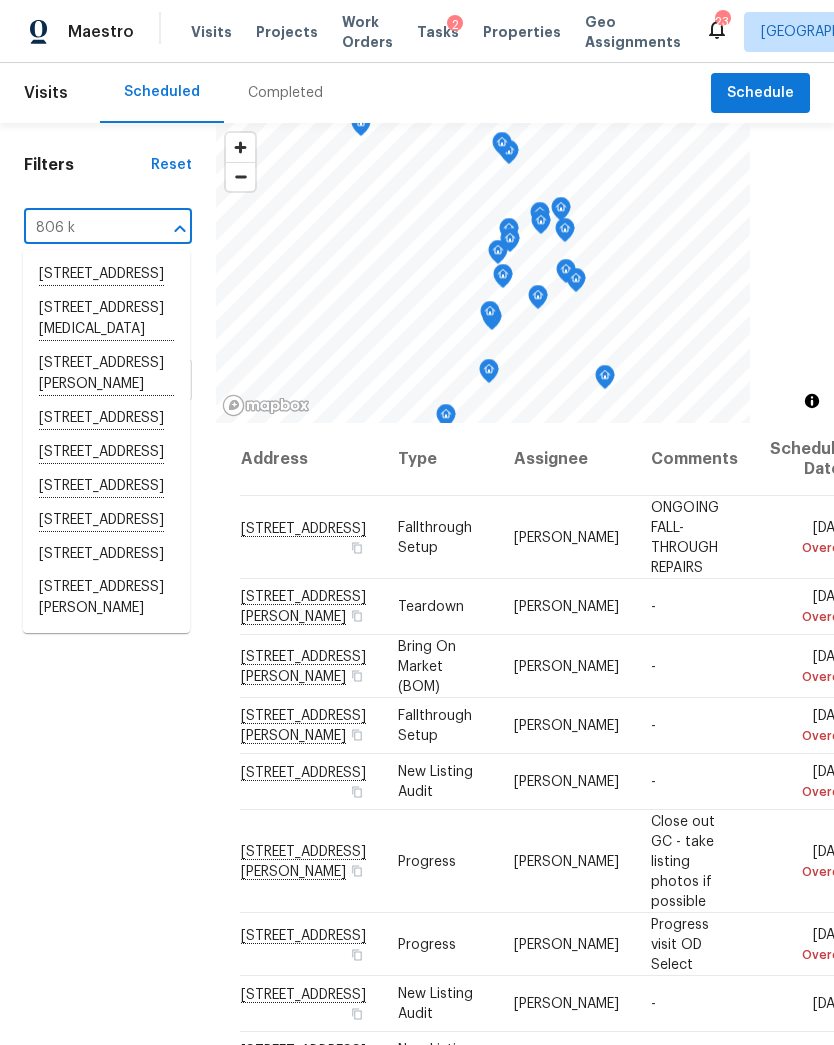 type on "806 ki" 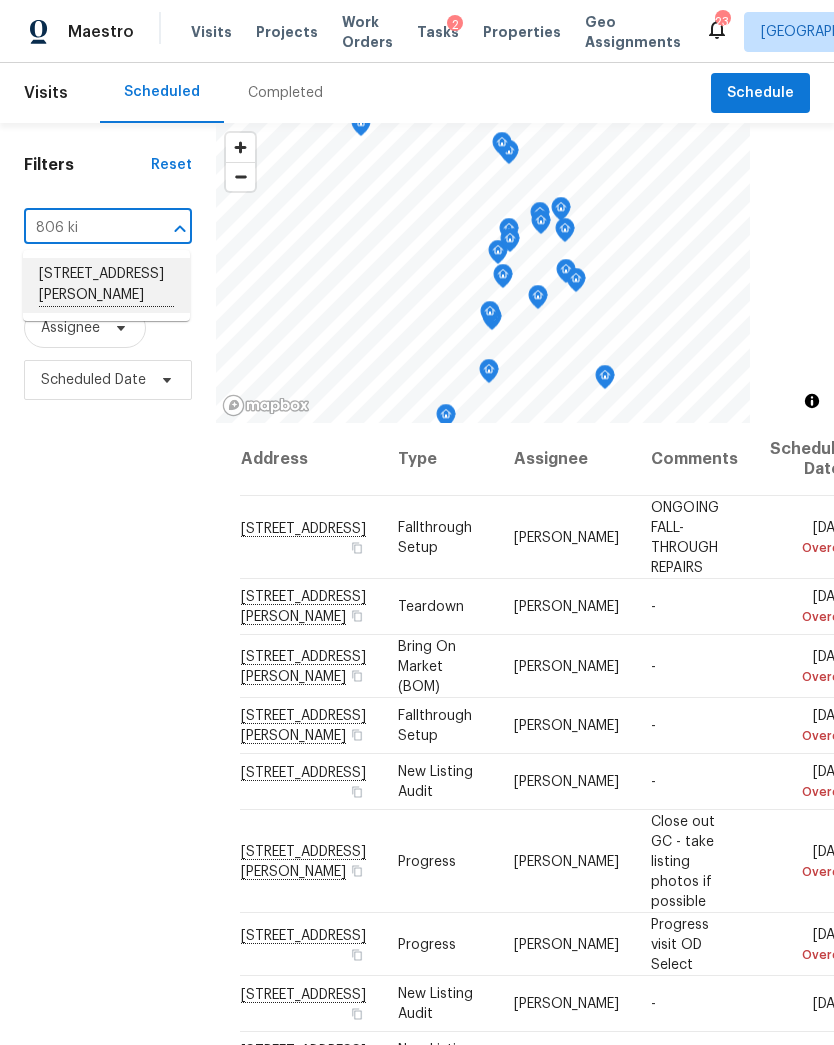 click on "[STREET_ADDRESS][PERSON_NAME]" at bounding box center [106, 285] 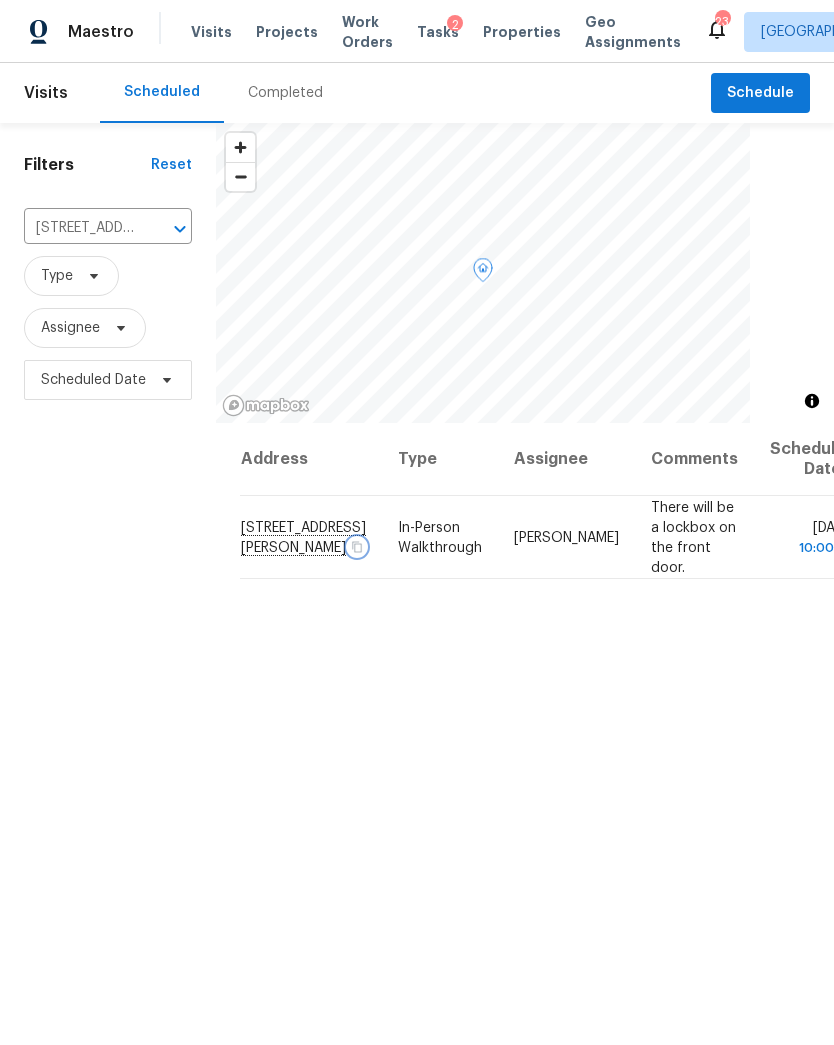 click 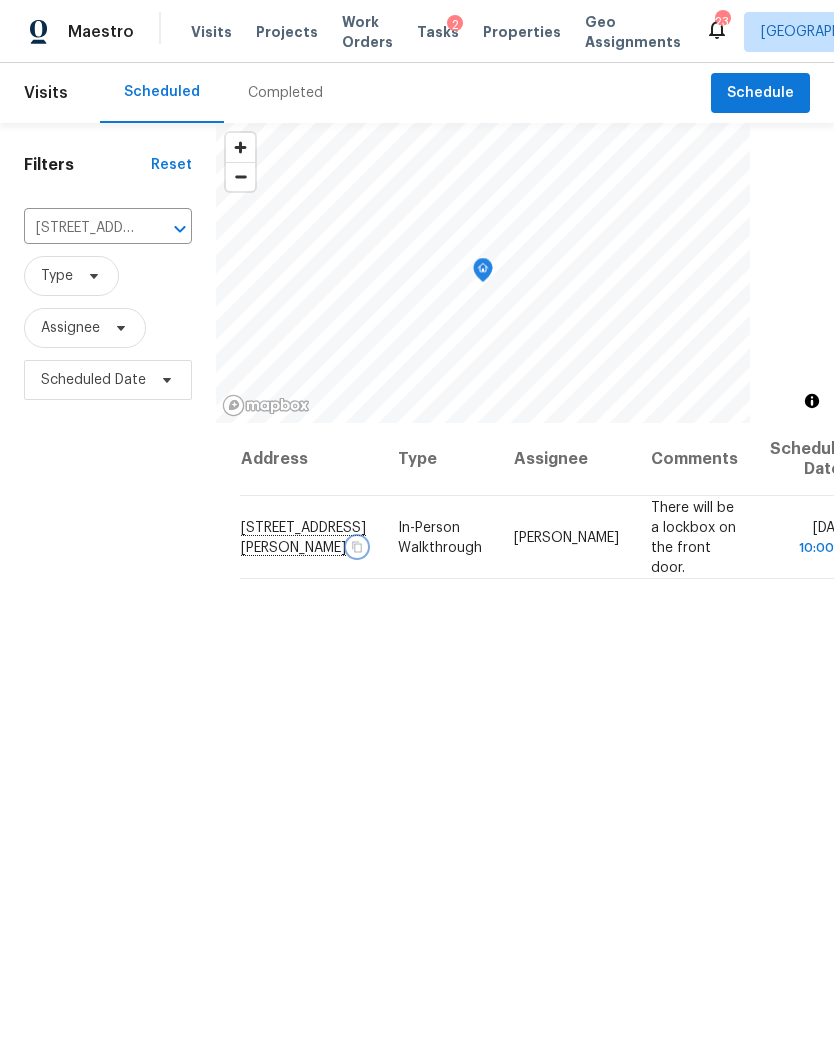click 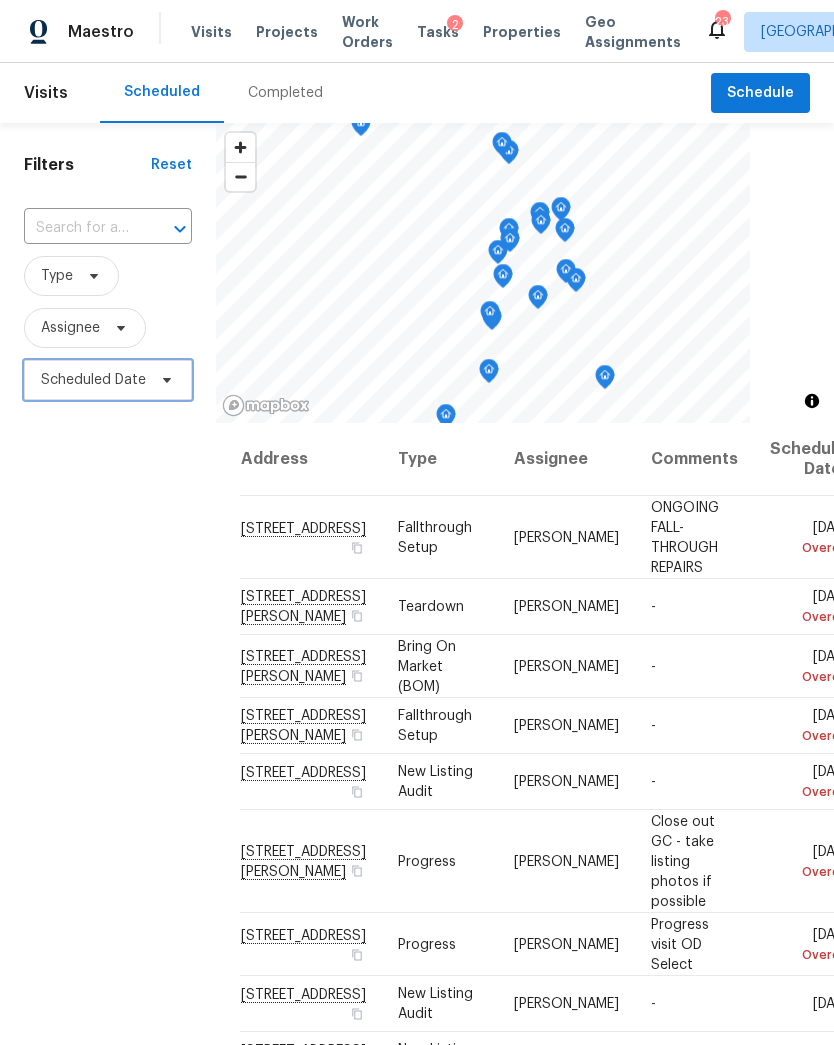 click on "Scheduled Date" at bounding box center (108, 380) 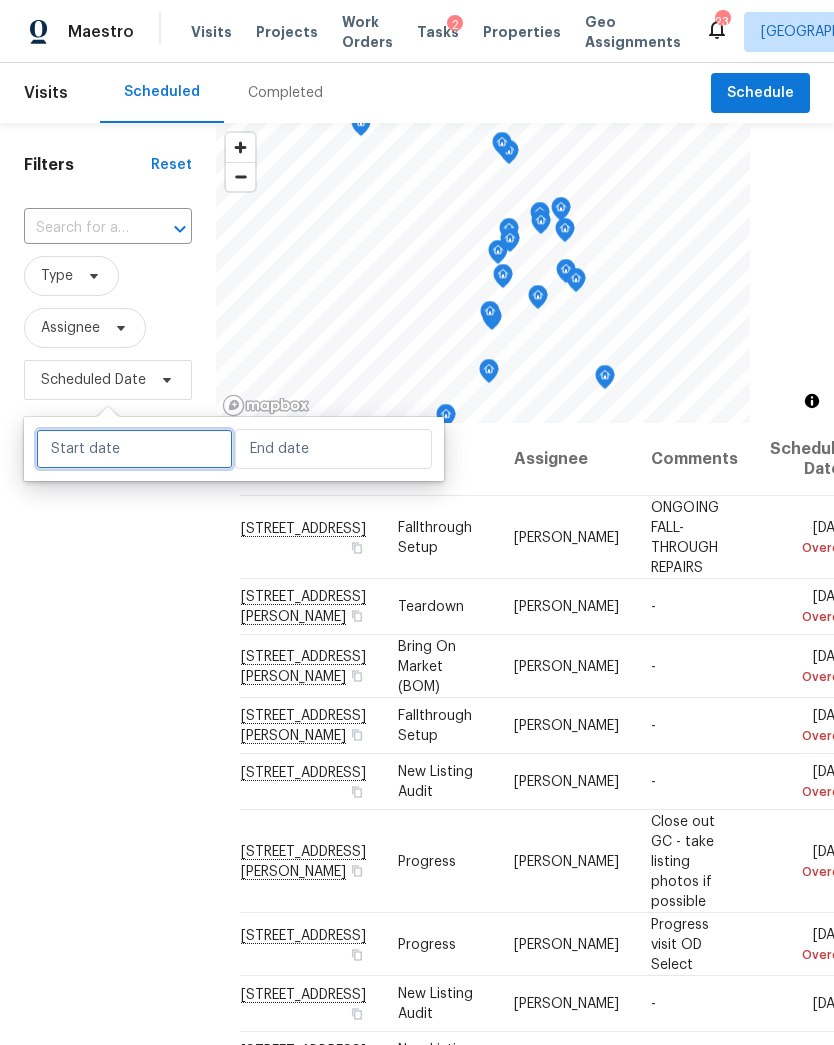 click at bounding box center (134, 449) 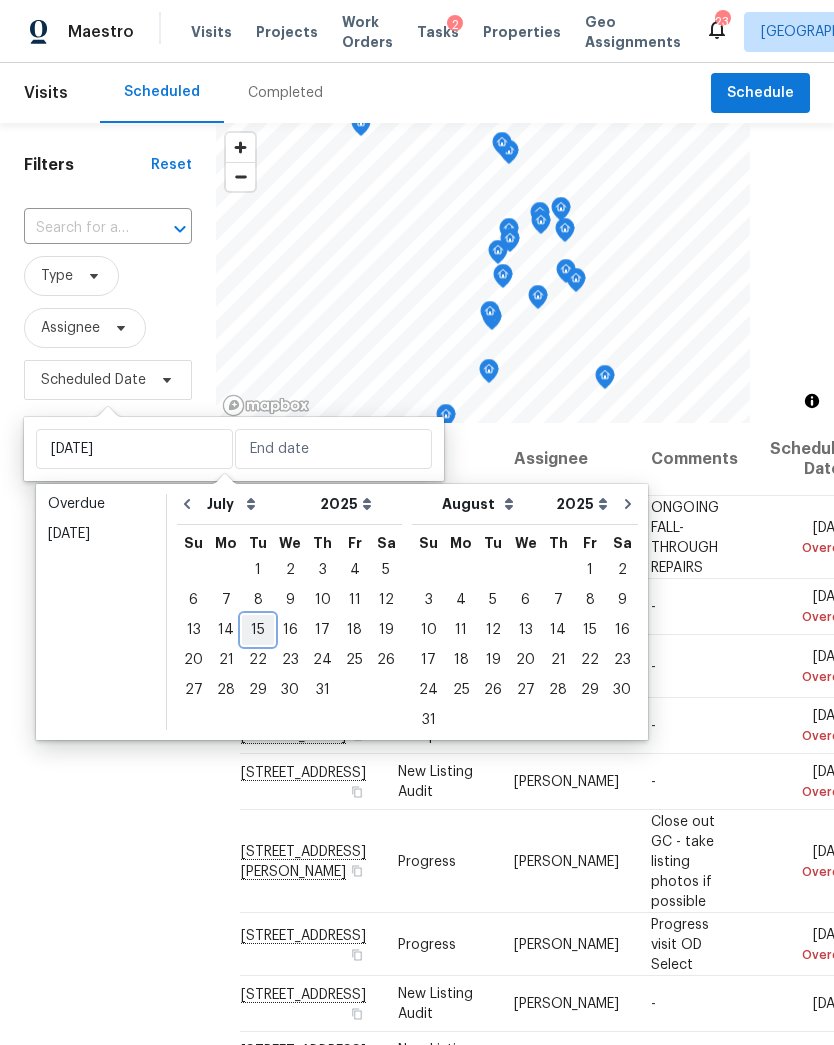 click on "15" at bounding box center [258, 630] 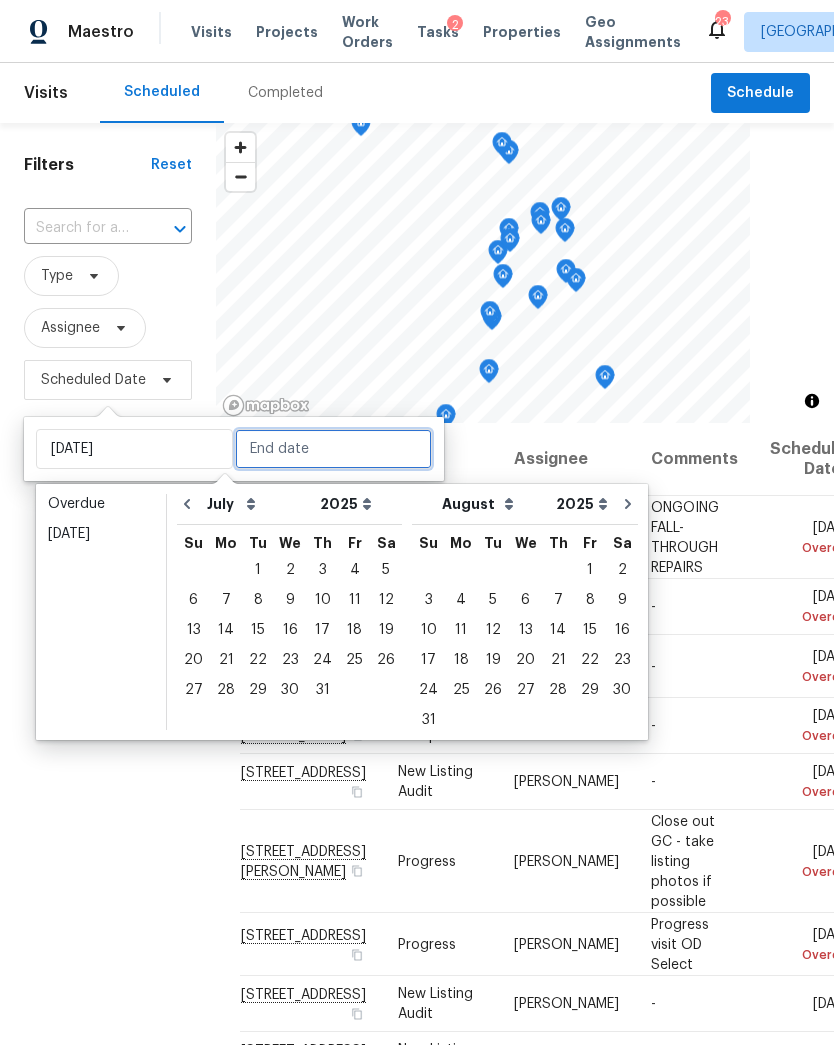 type on "[DATE]" 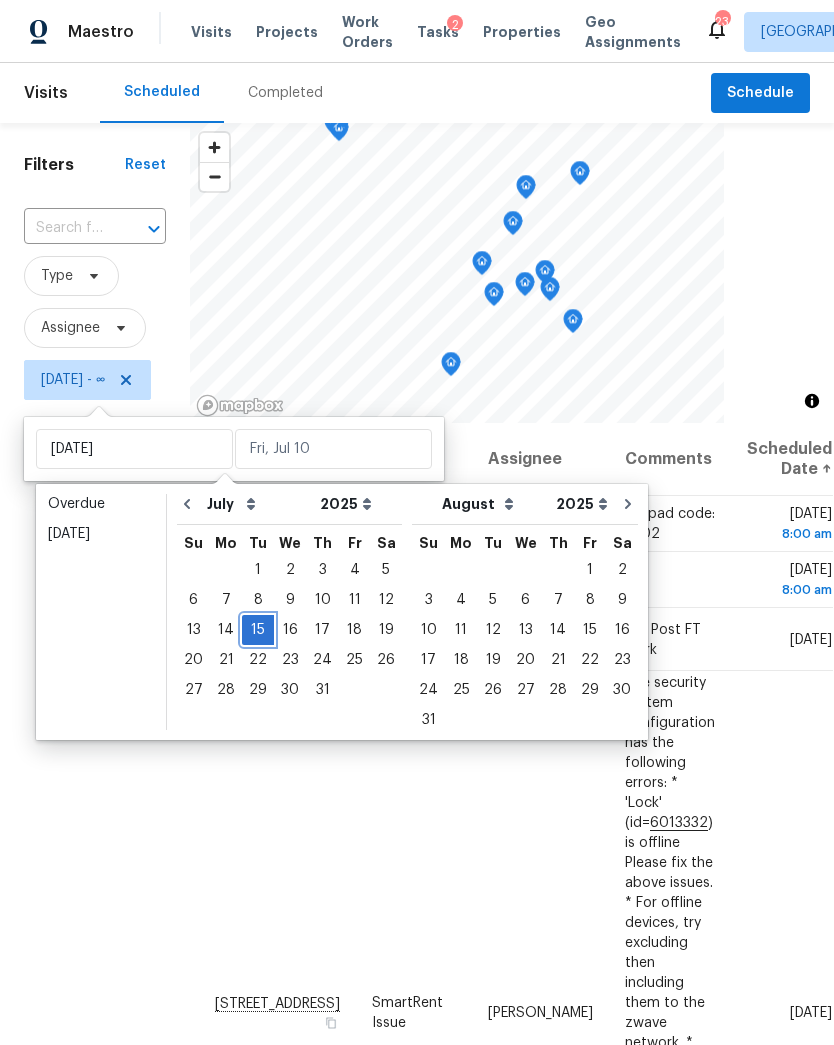 click on "15" at bounding box center [258, 630] 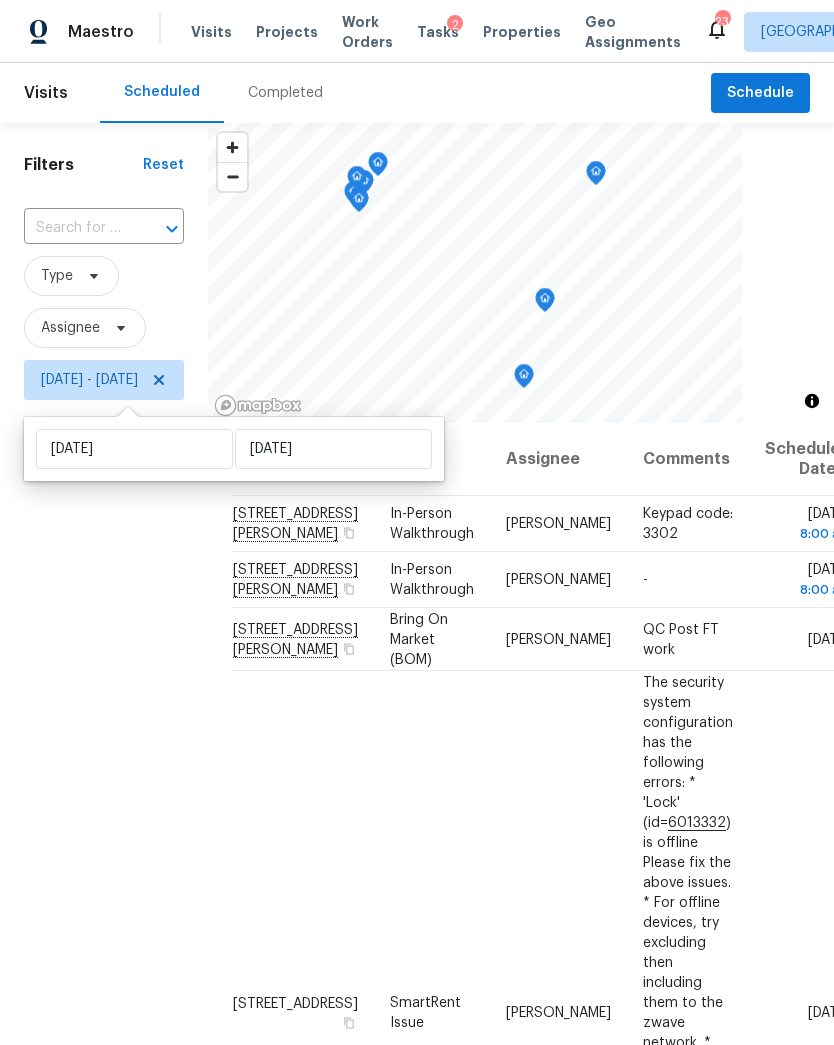click on "Filters Reset ​ Type Assignee Tue, Jul 15 - Tue, Jul 15" at bounding box center (104, 691) 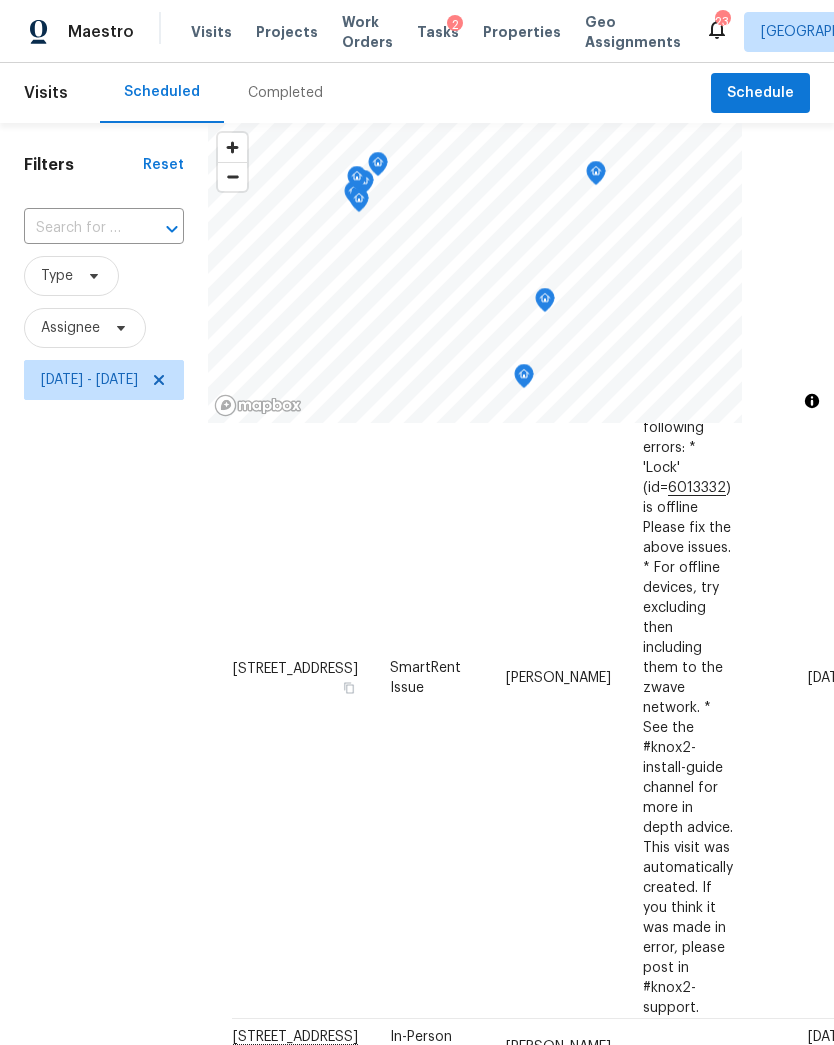 scroll, scrollTop: 663, scrollLeft: 0, axis: vertical 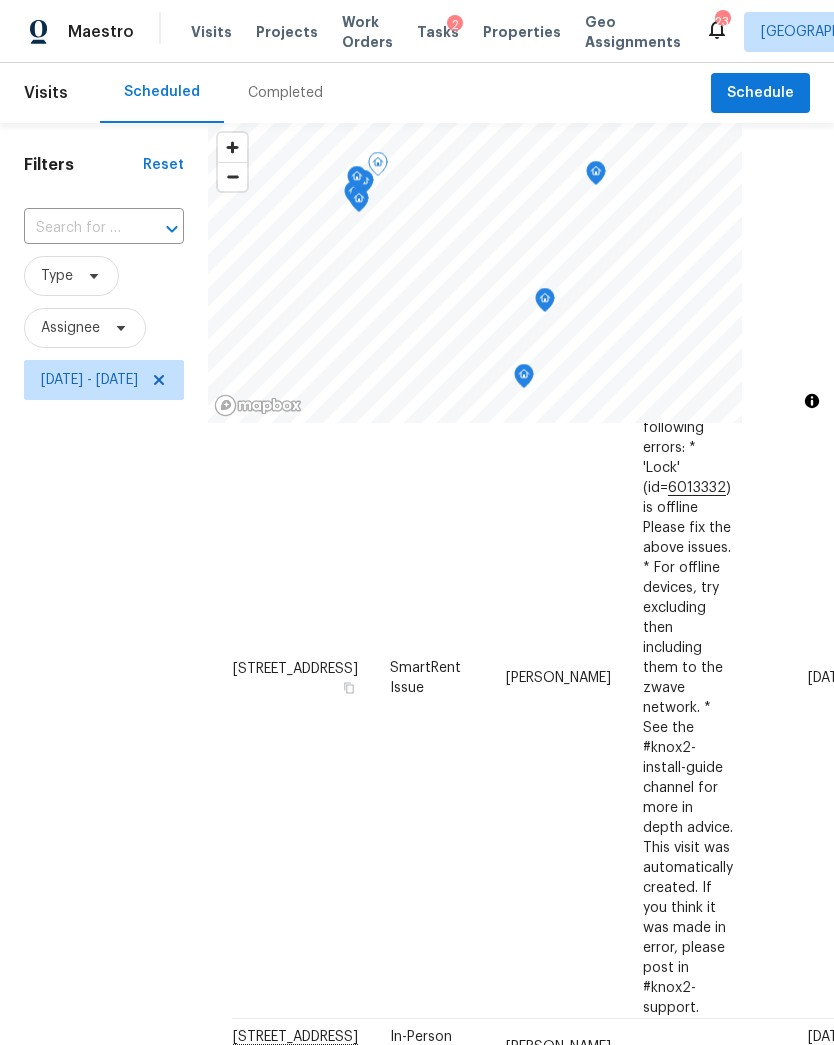 click on "[DATE]" at bounding box center (800, 677) 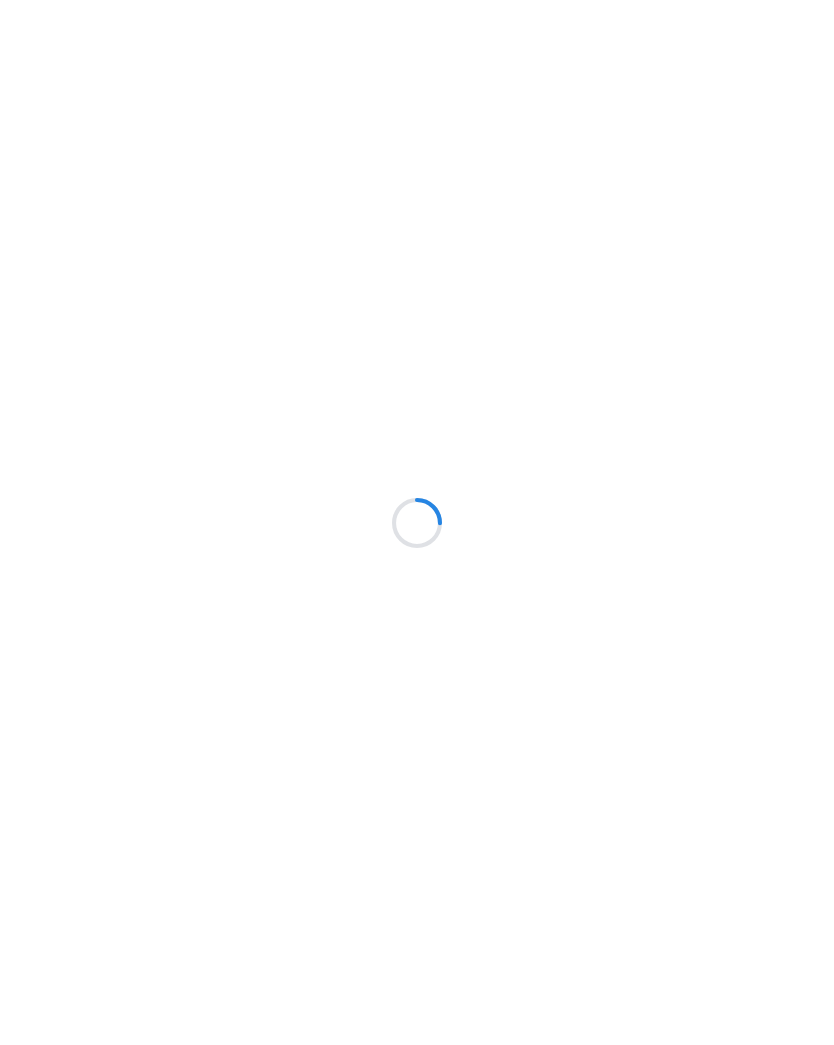 scroll, scrollTop: 0, scrollLeft: 0, axis: both 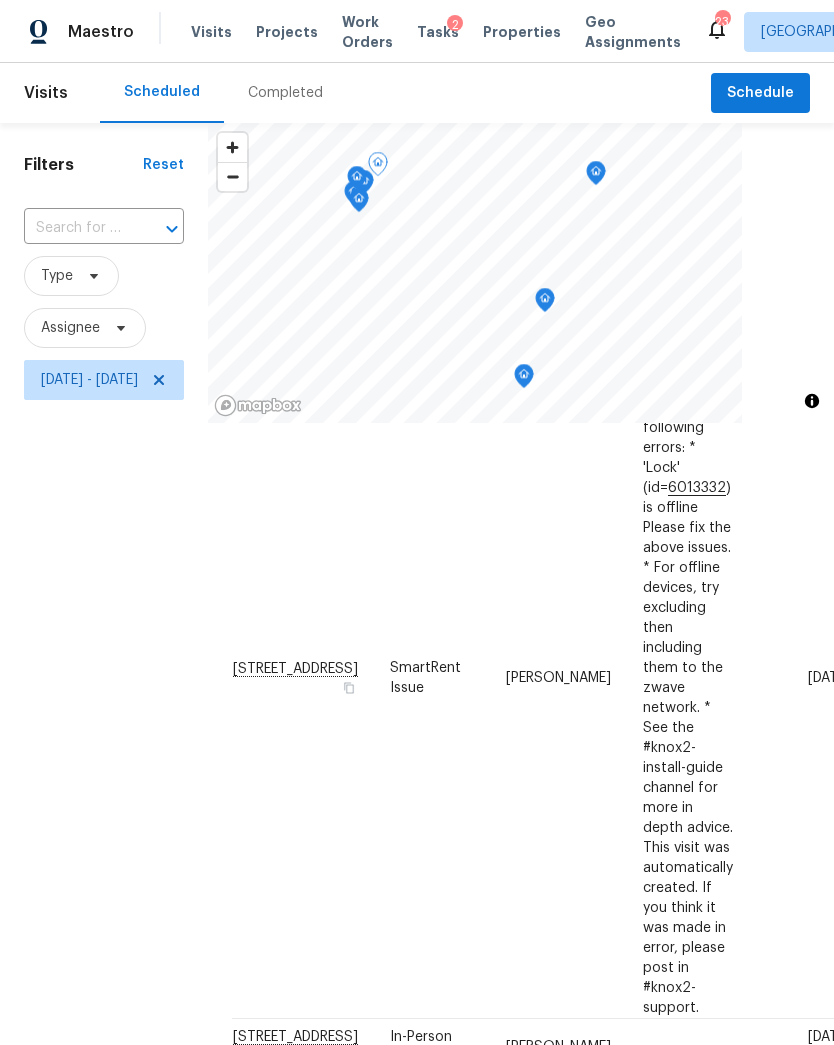 click 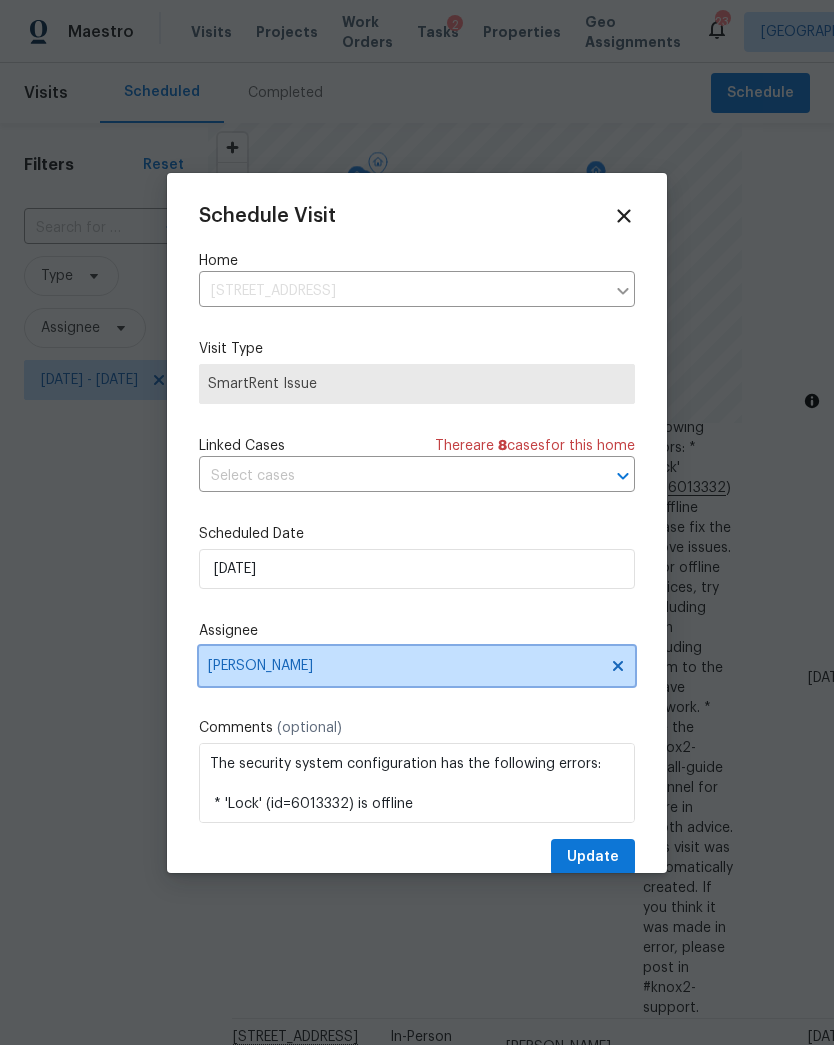 click on "[PERSON_NAME]" at bounding box center (404, 666) 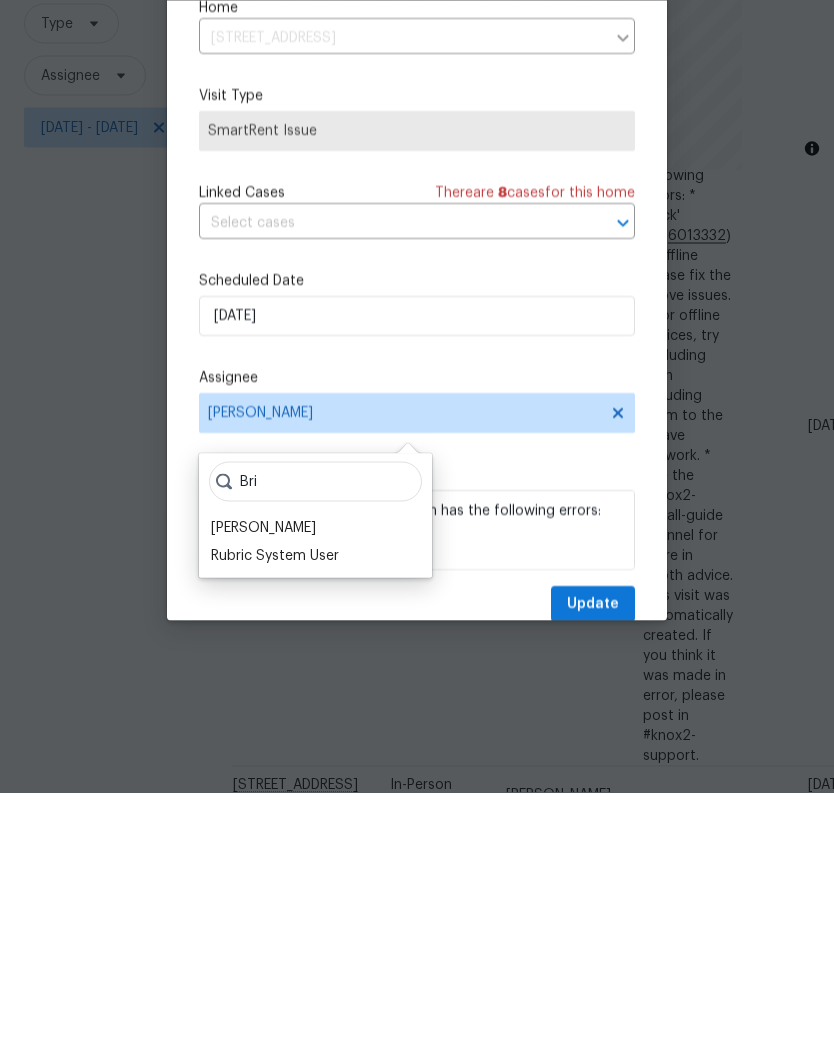 type on "Bri" 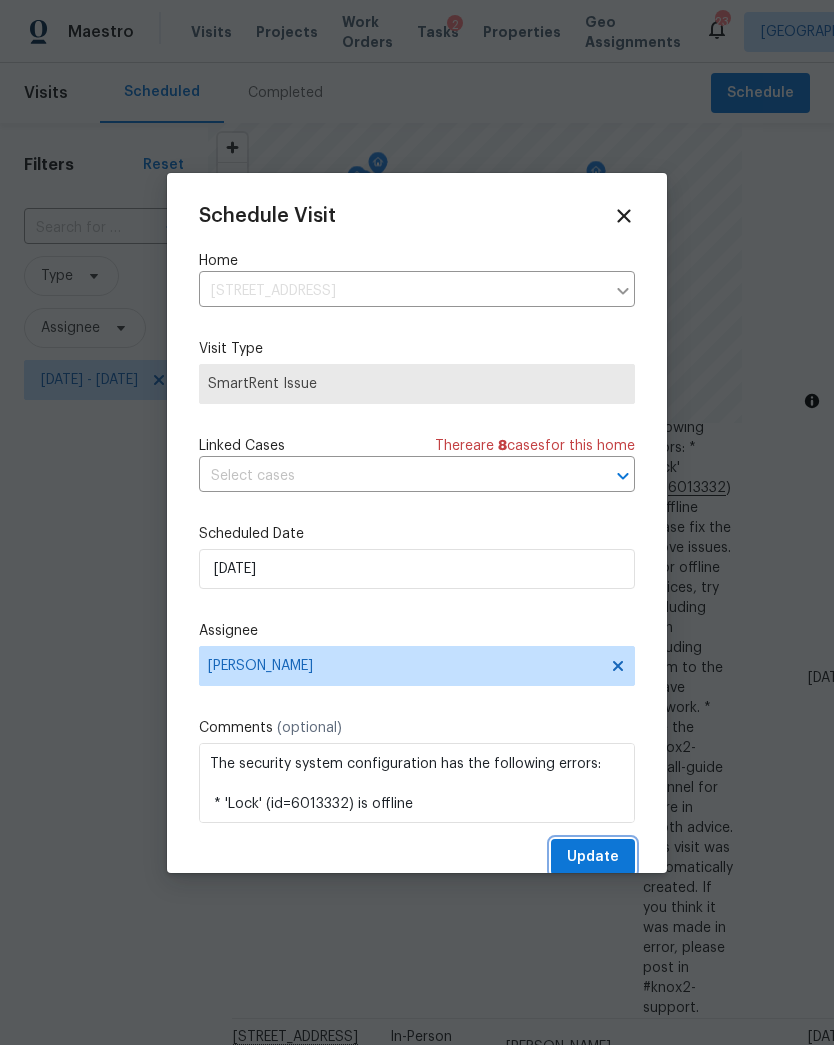 click on "Update" at bounding box center [593, 857] 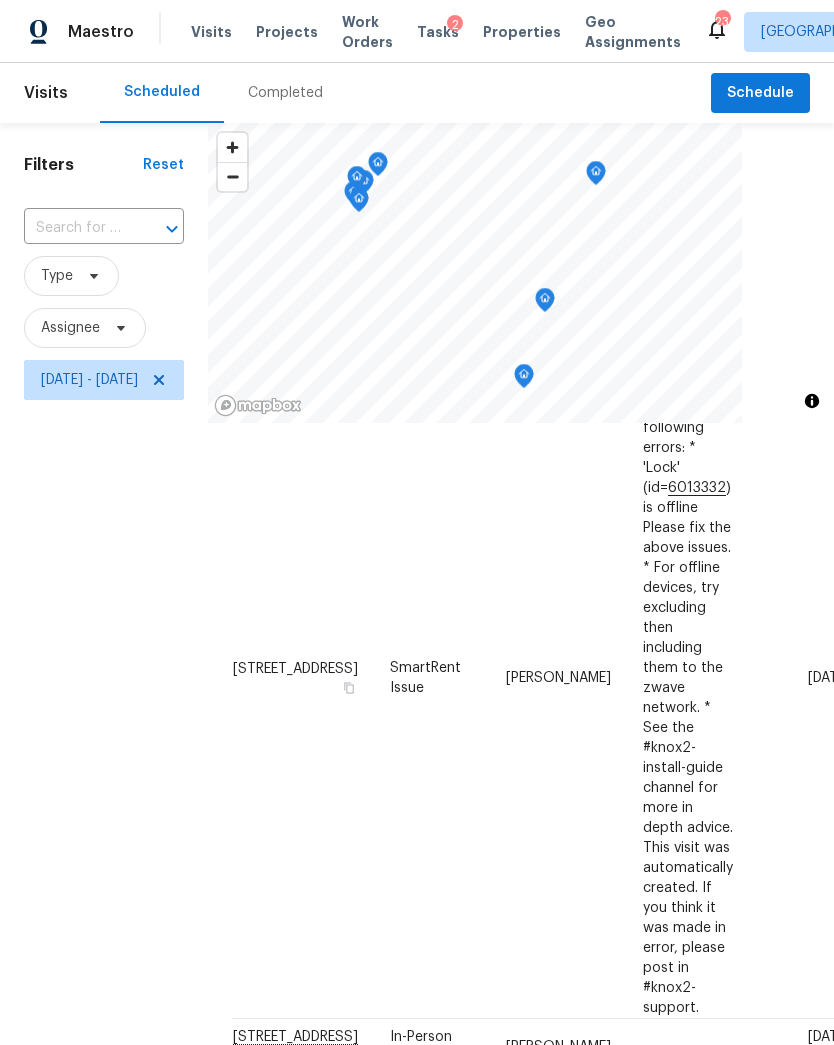 scroll, scrollTop: 663, scrollLeft: 0, axis: vertical 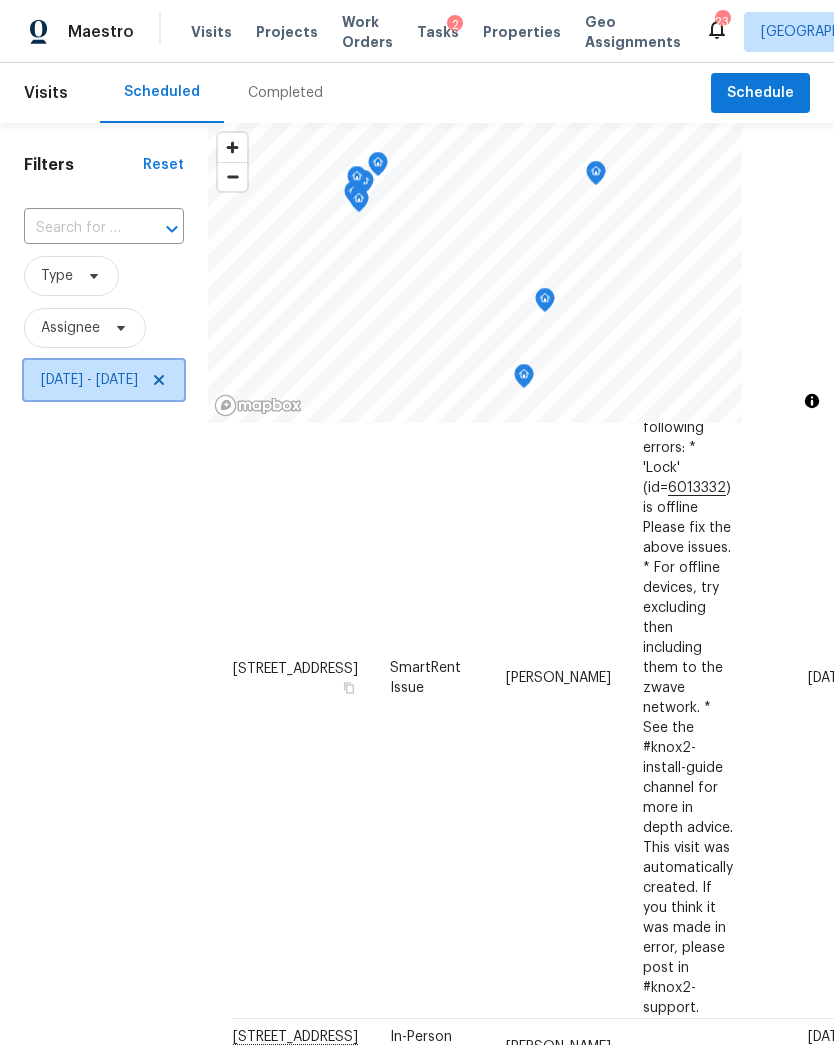 click 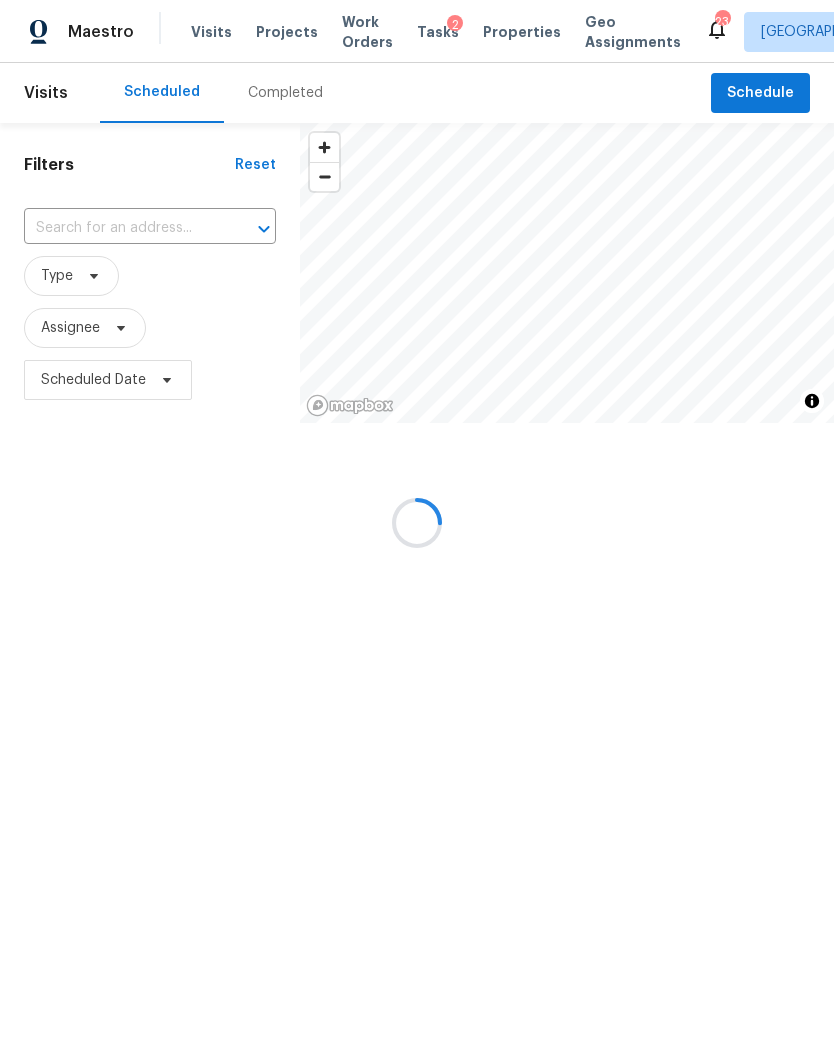 click at bounding box center [417, 522] 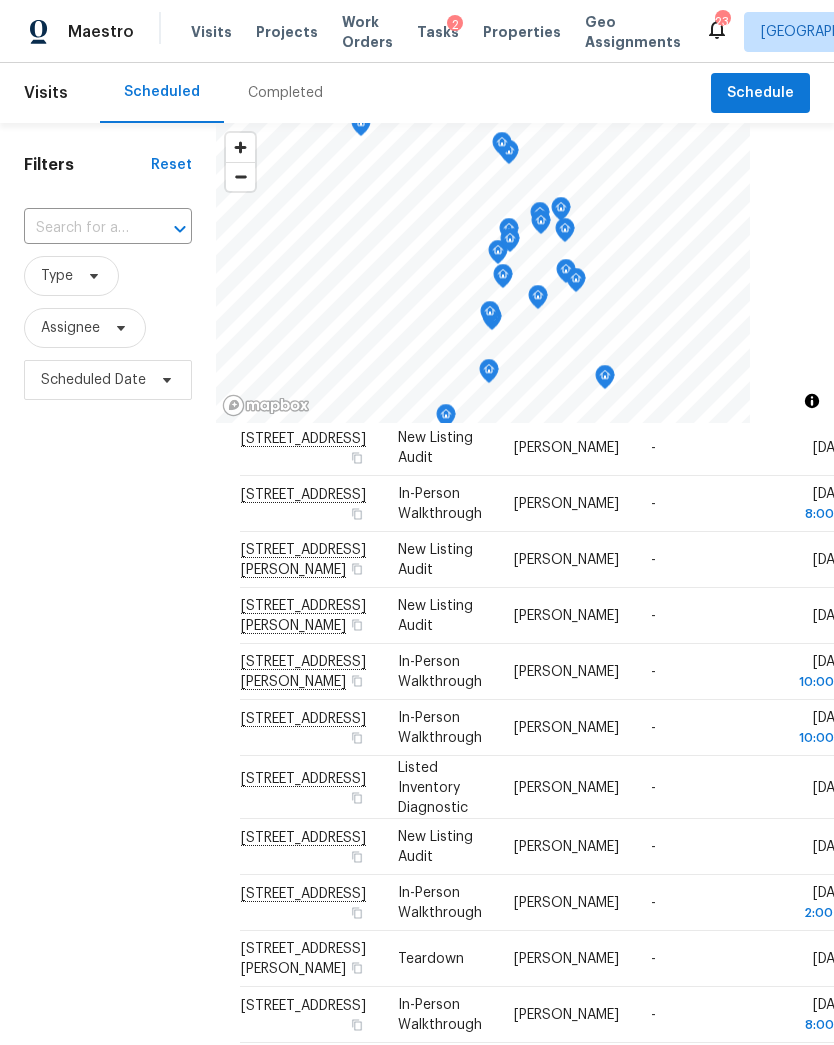 click at bounding box center (80, 228) 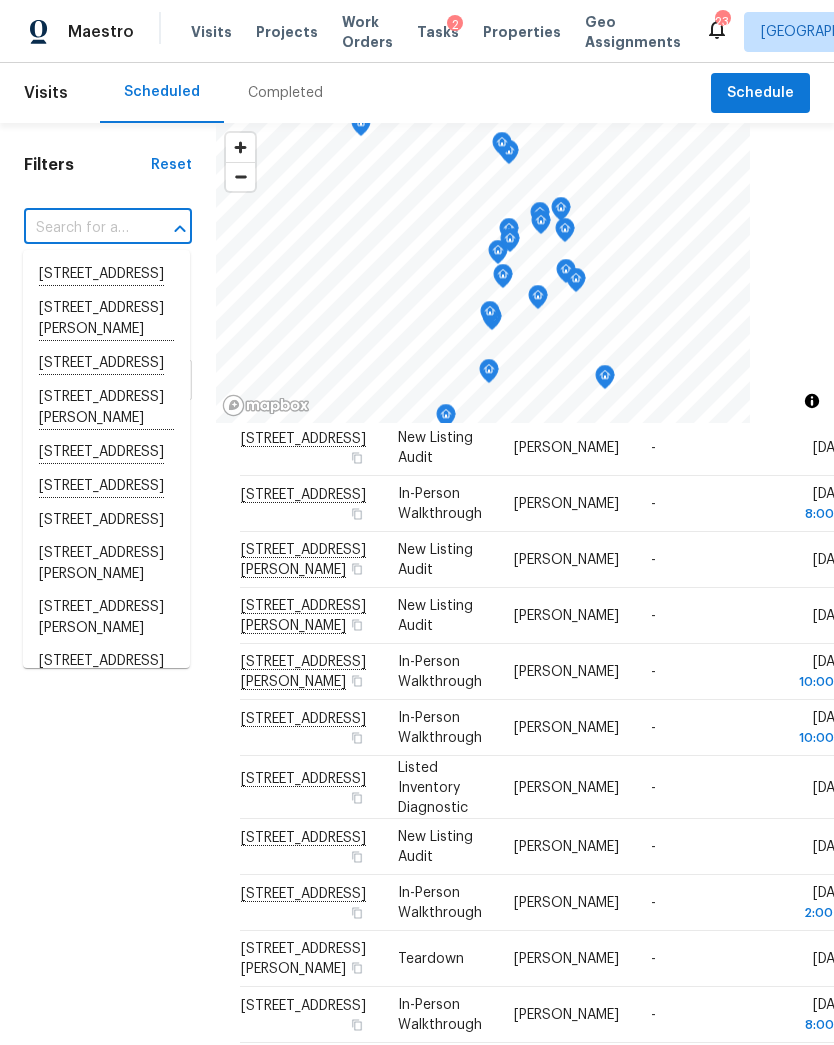 click at bounding box center (80, 228) 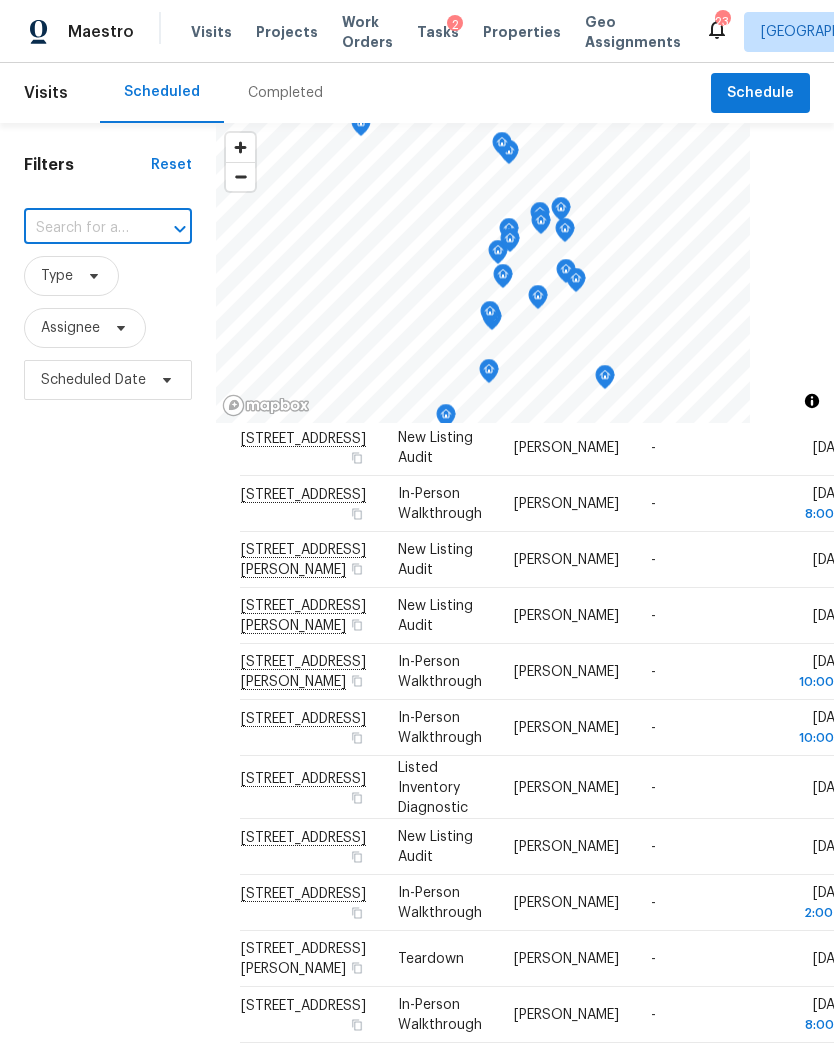 paste on "[STREET_ADDRESS][PERSON_NAME]" 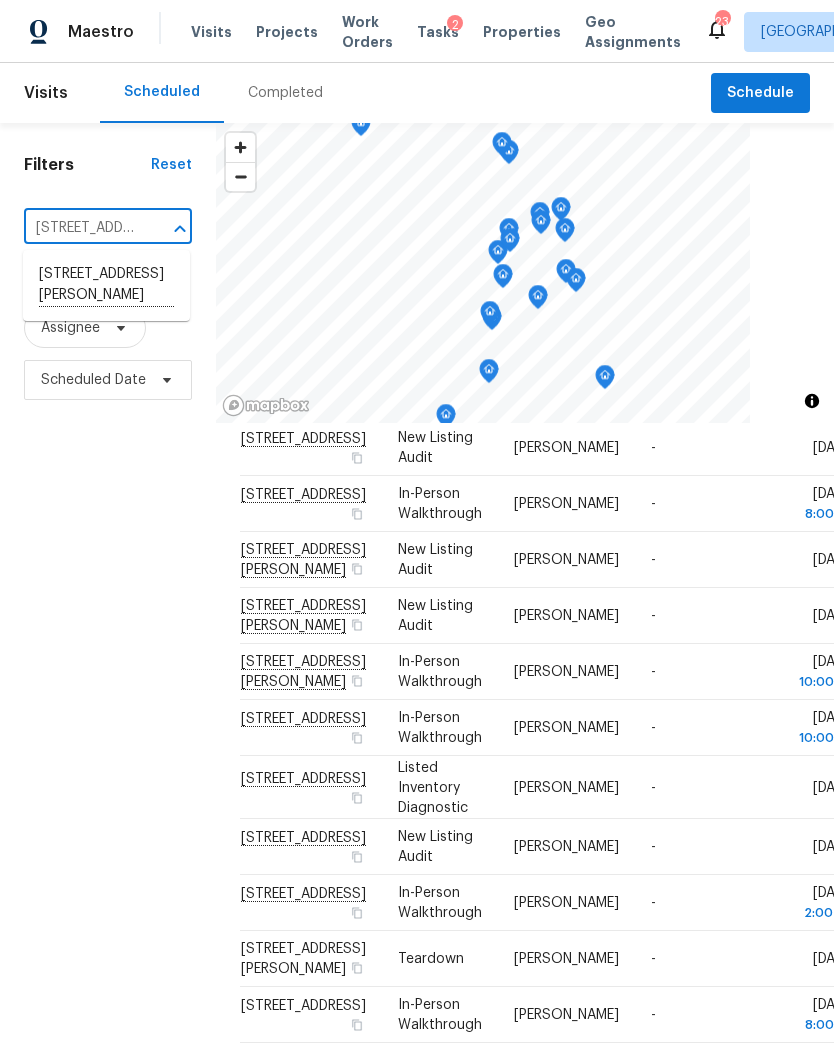 click on "[STREET_ADDRESS][PERSON_NAME]" at bounding box center (106, 285) 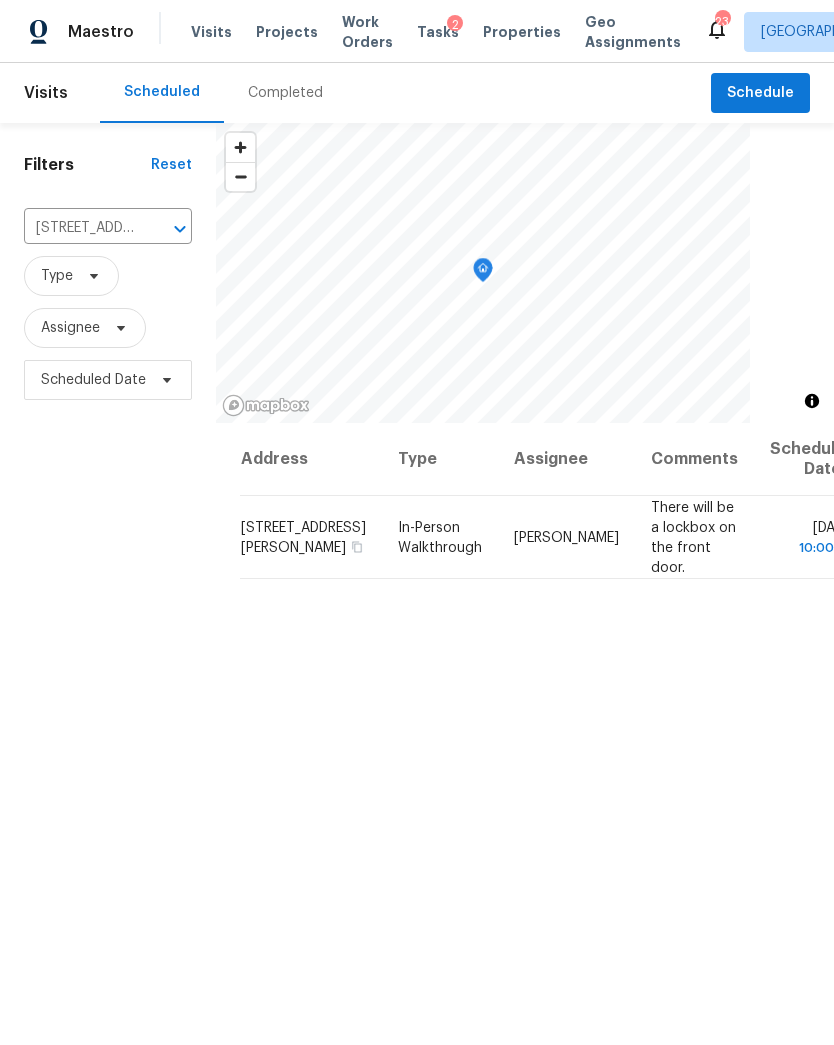 scroll, scrollTop: 0, scrollLeft: 0, axis: both 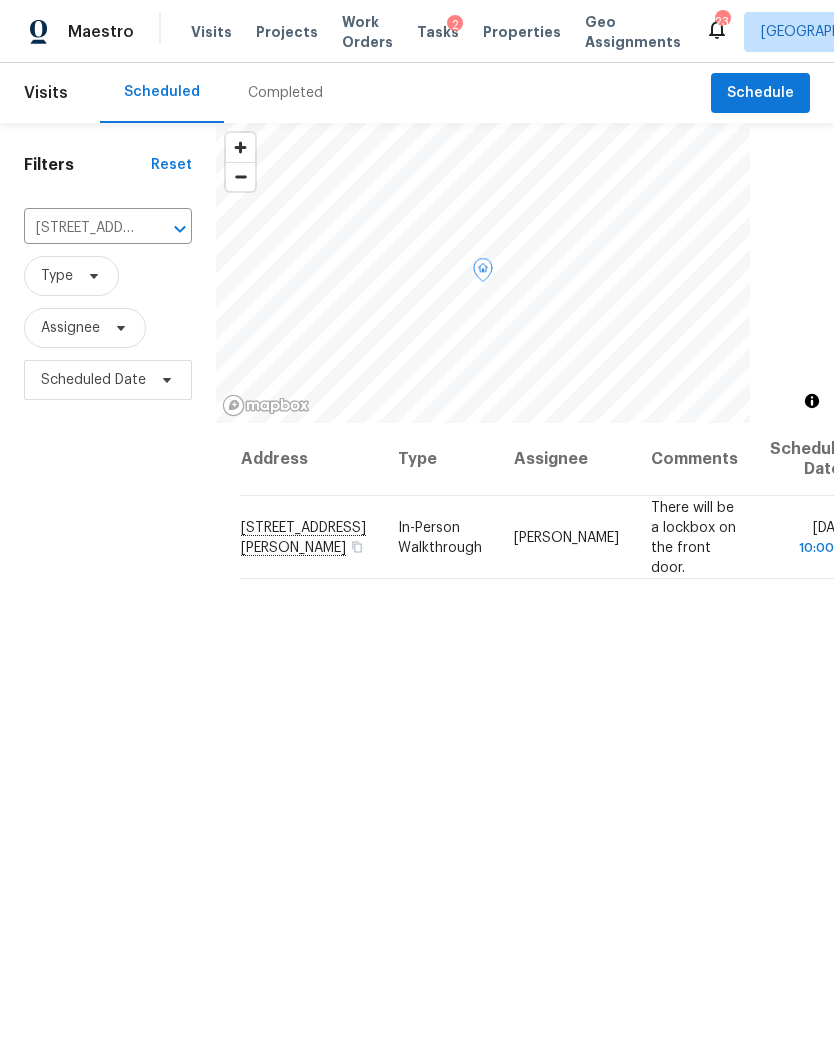 click 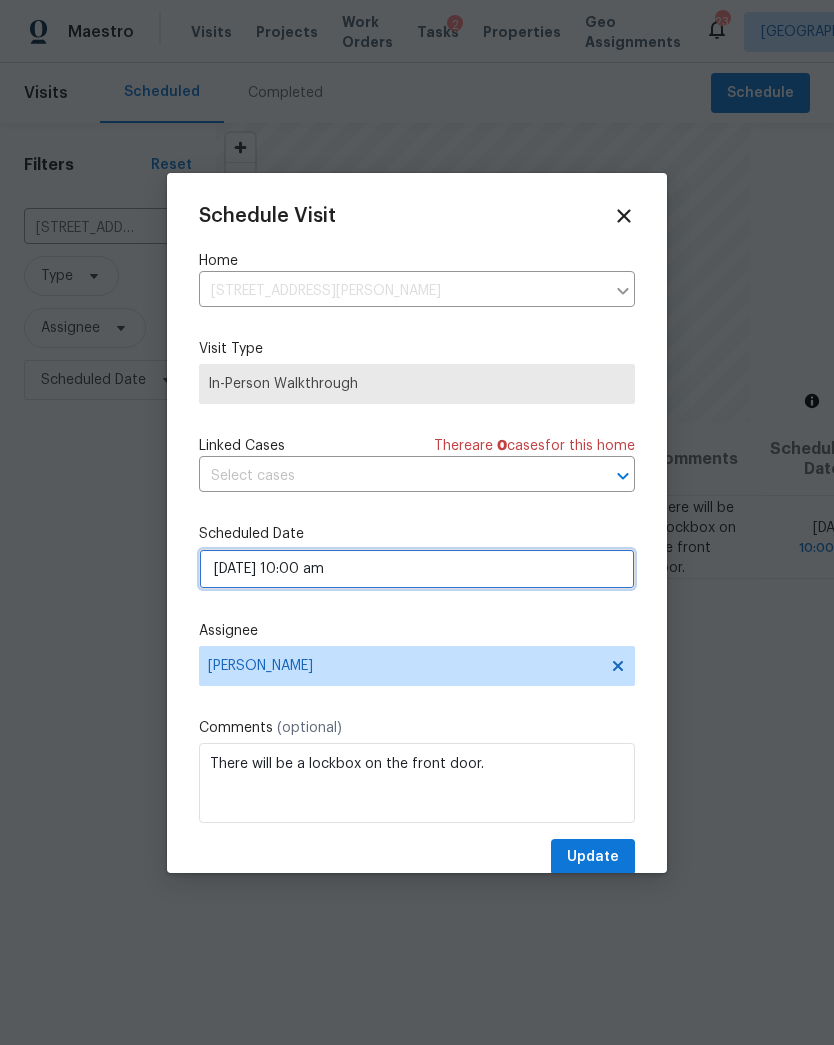 click on "[DATE] 10:00 am" at bounding box center [417, 569] 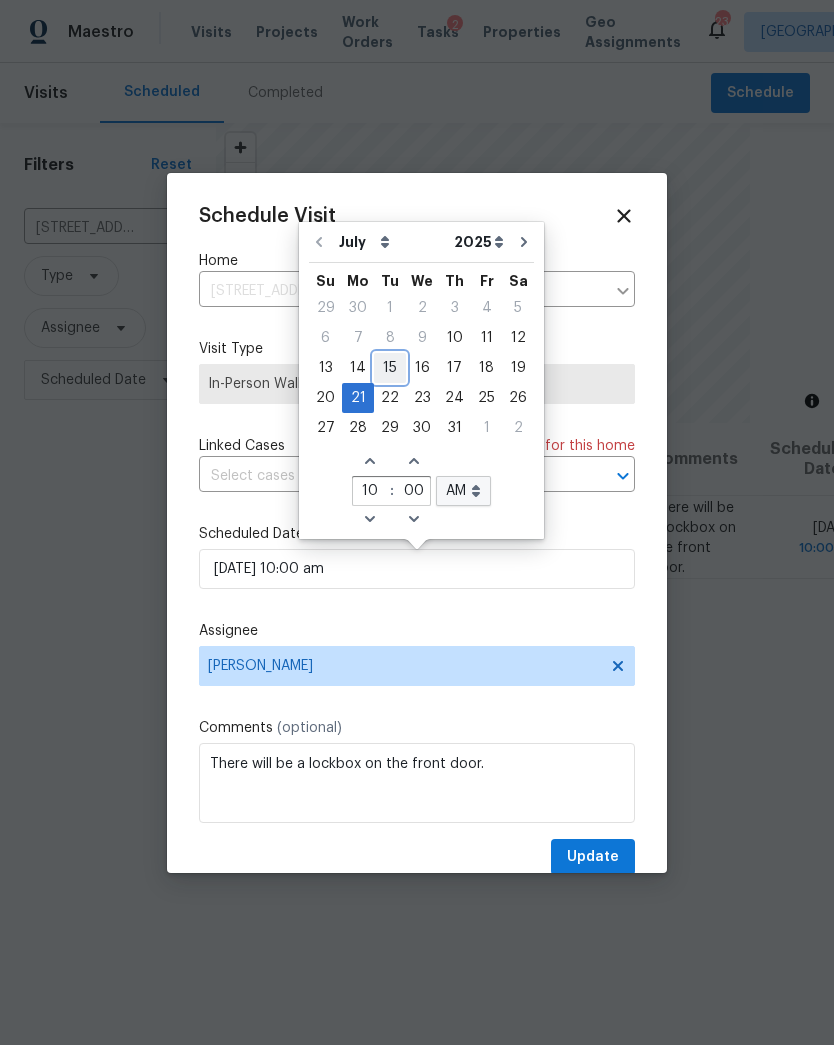 click on "15" at bounding box center [390, 368] 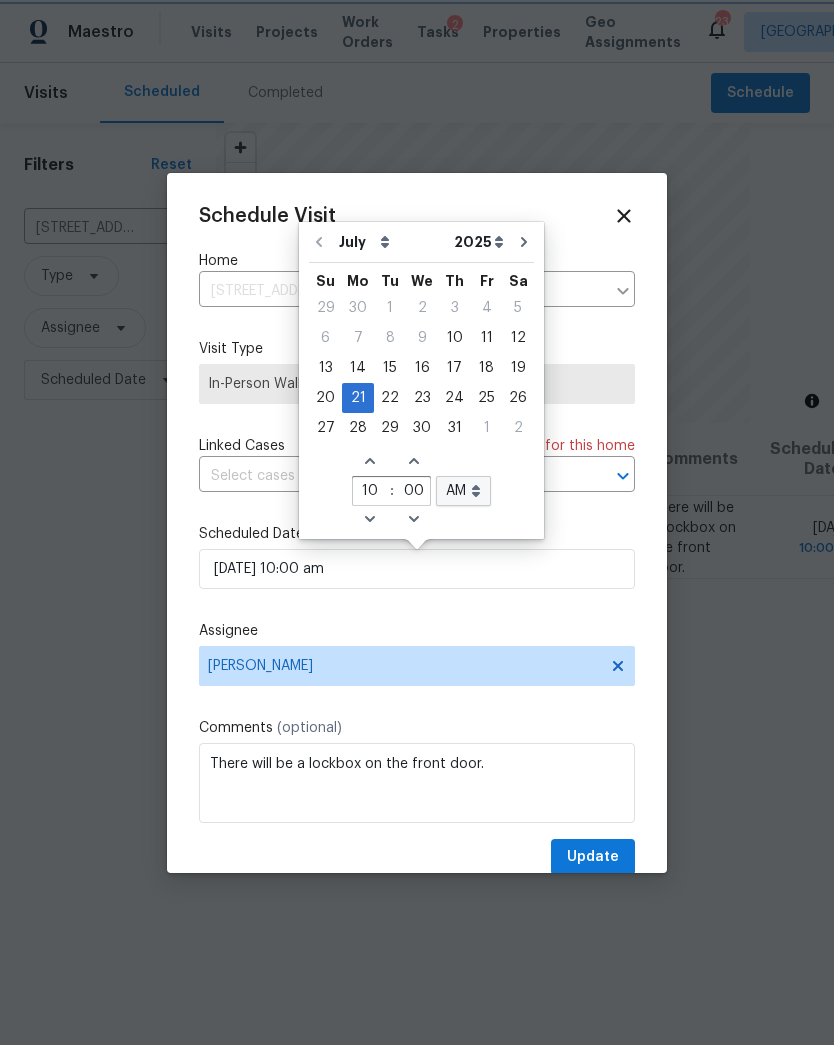 type on "[DATE] 10:00 am" 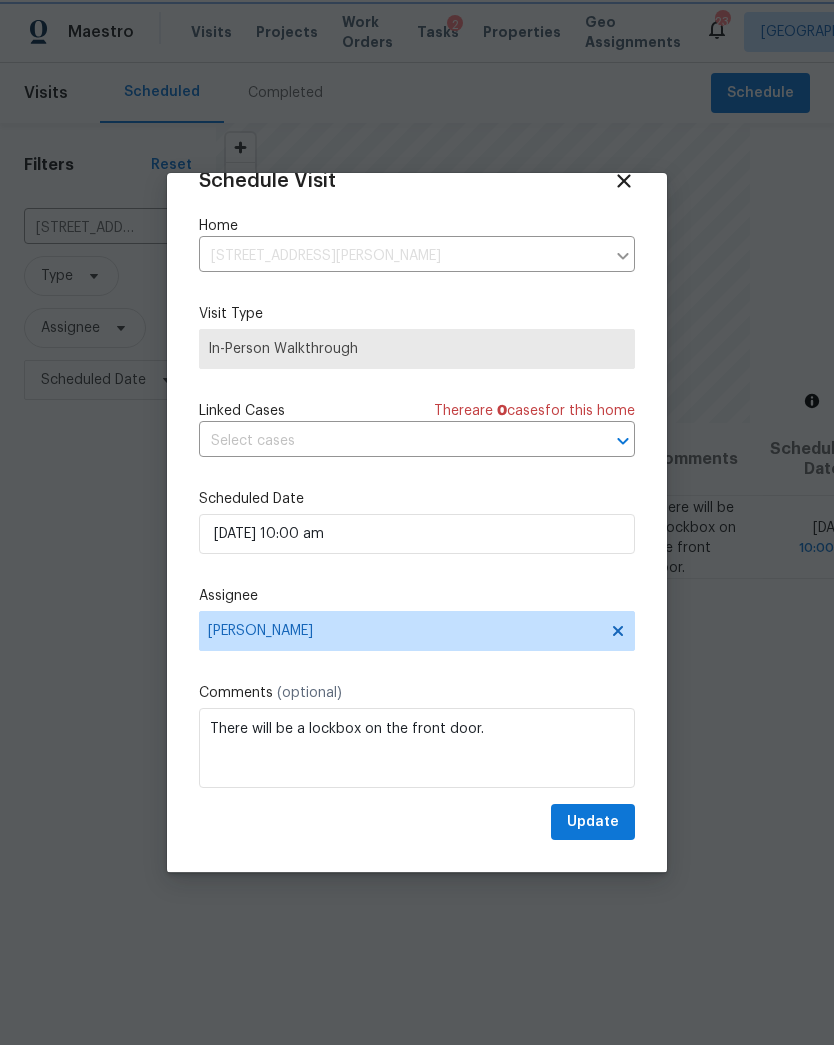 scroll, scrollTop: 39, scrollLeft: 0, axis: vertical 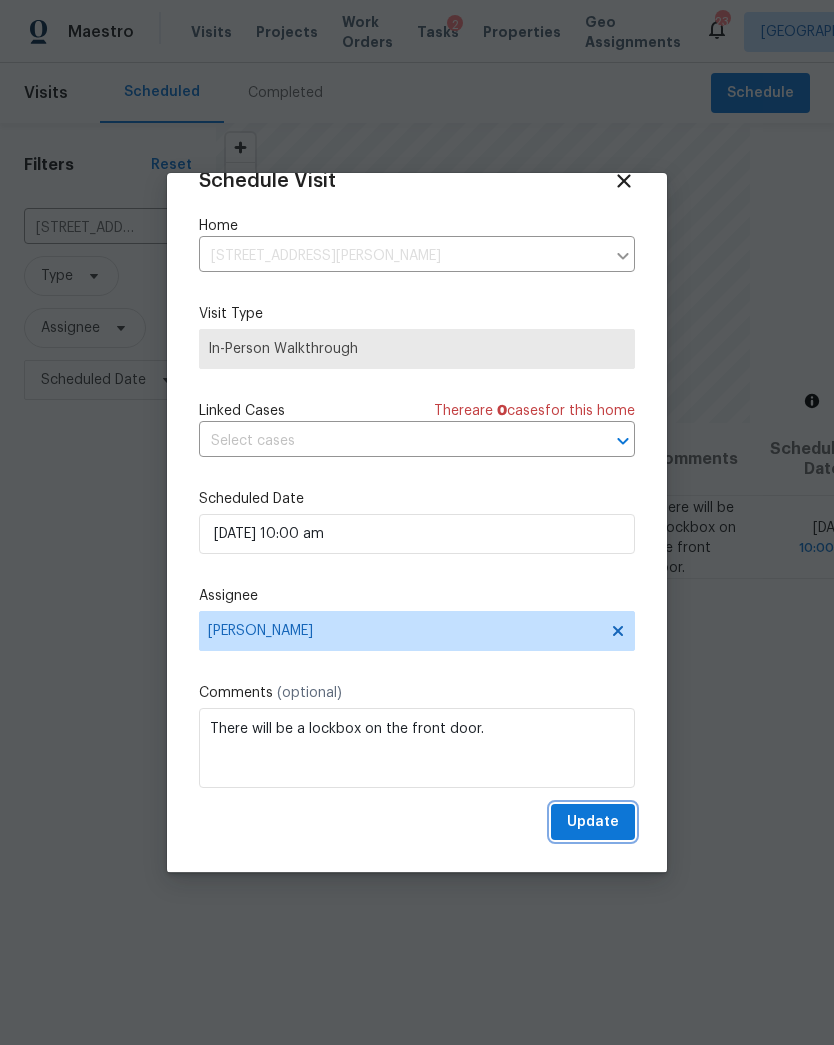 click on "Update" at bounding box center (593, 822) 